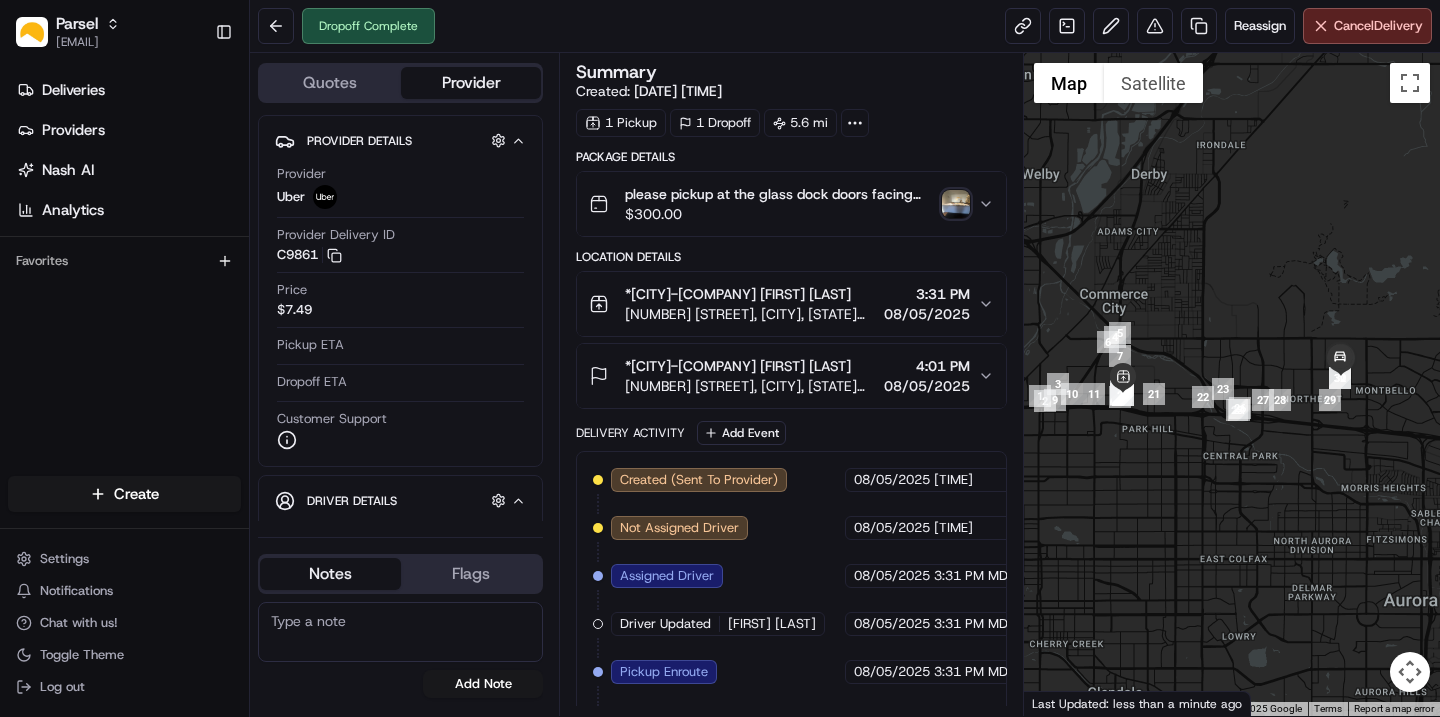 scroll, scrollTop: 0, scrollLeft: 0, axis: both 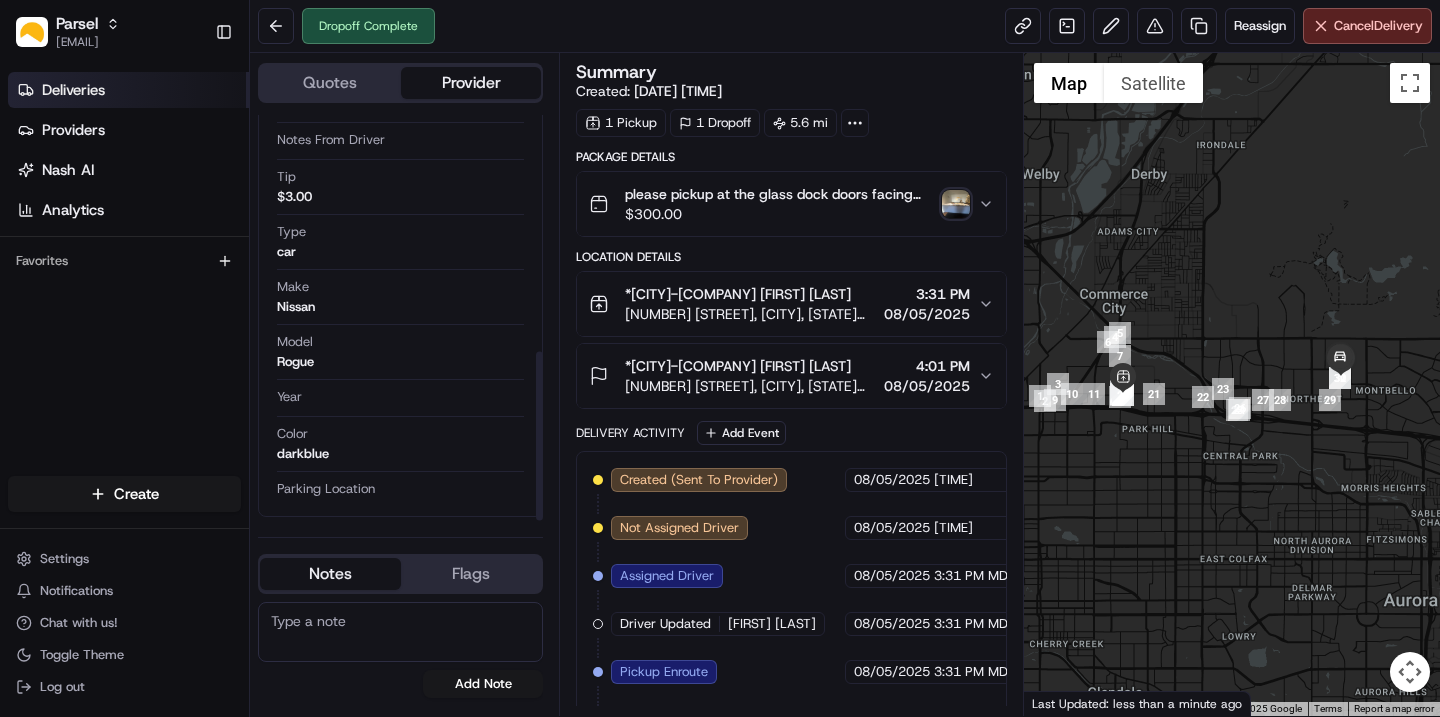 click on "Deliveries" at bounding box center [128, 90] 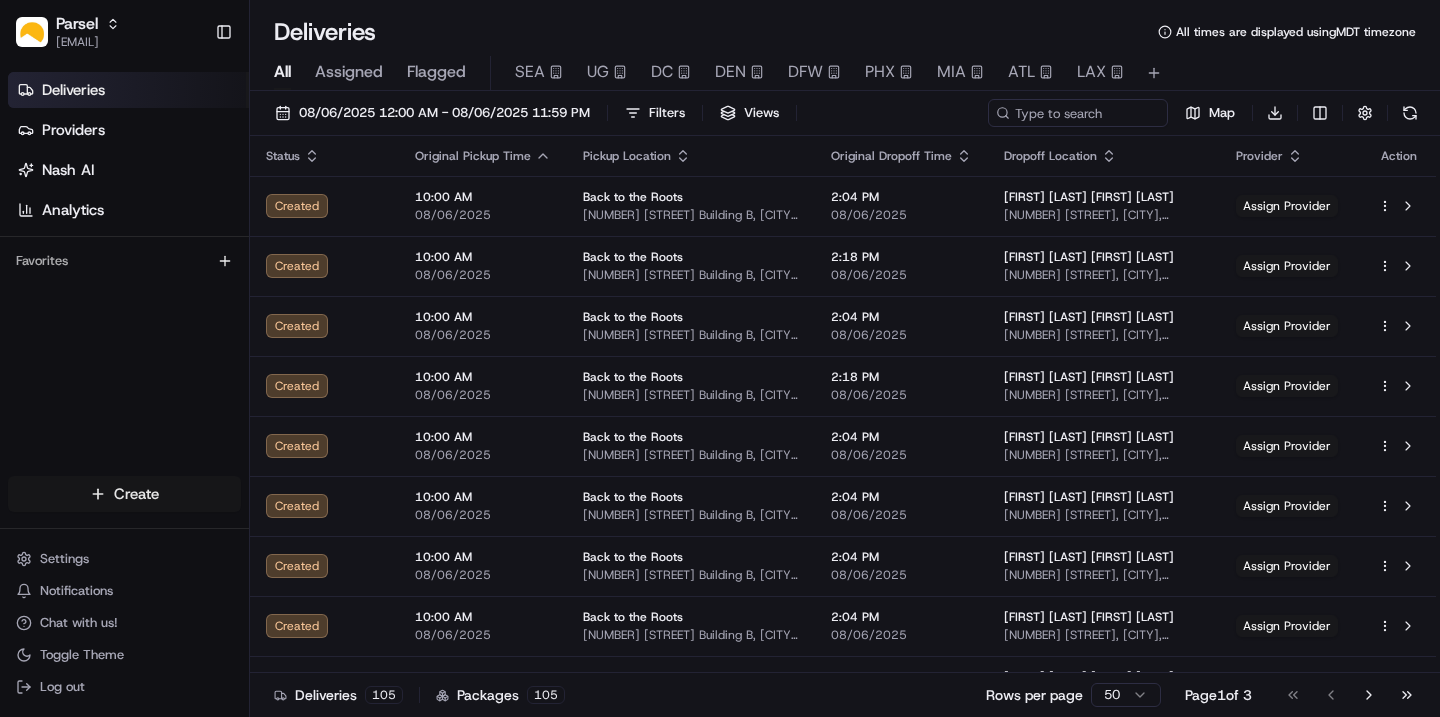 click on "Parsel [EMAIL] Toggle Sidebar Deliveries Providers Nash AI Analytics Favorites Main Menu Members & Organization Organization Users Roles Preferences Customization Tracking Orchestration Automations Dispatch Strategy Locations Pickup Locations Dropoff Locations Billing Billing Refund Requests Integrations Notification Triggers Webhooks API Keys Request Logs Create Settings Notifications Chat with us! Toggle Theme Log out Deliveries All times are displayed using MDT timezone All Assigned Flagged SEA UG DC DEN DFW PHX MIA LAX 08/06/2025 12:00 AM - 08/06/2025 11:59 PM Filters Views Map Download Status Original Pickup Time Pickup Location Original Dropoff Time Dropoff Location Provider Action Created 10:00 AM 08/06/2025 Back to the Roots [NUMBER] [STREET] Building B, [CITY], [STATE] [POSTAL_CODE], [COUNTRY] 2:04 PM 08/06/2025 [FIRST] [LAST] [FIRST] [LAST] [NUMBER] [STREET], [CITY], [STATE] [POSTAL_CODE], [COUNTRY] Assign Provider Created 10:00 AM 08/06/2025 Back to the Roots 2:18 PM 08/06/2025 [FIRST] [LAST] [FIRST] [LAST] [NUMBER]" at bounding box center (720, 358) 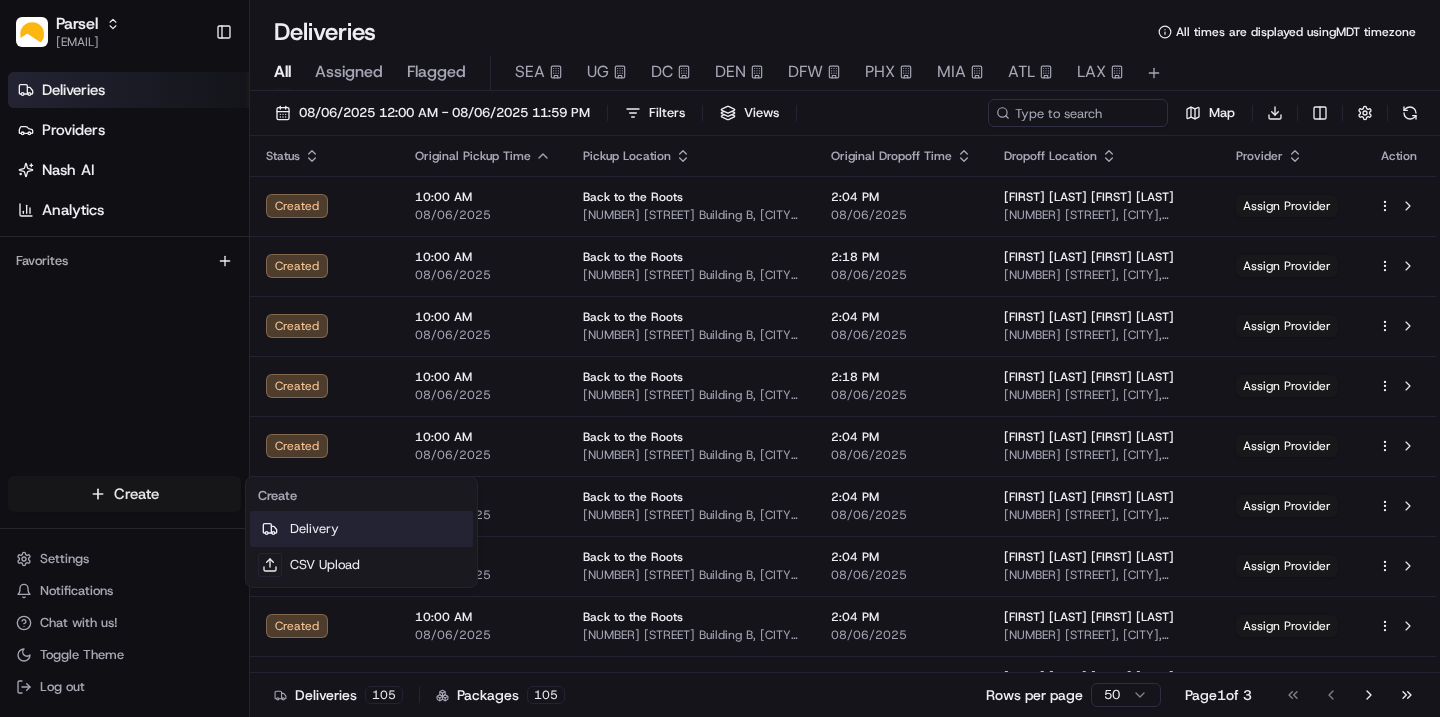 click on "Delivery" at bounding box center [361, 529] 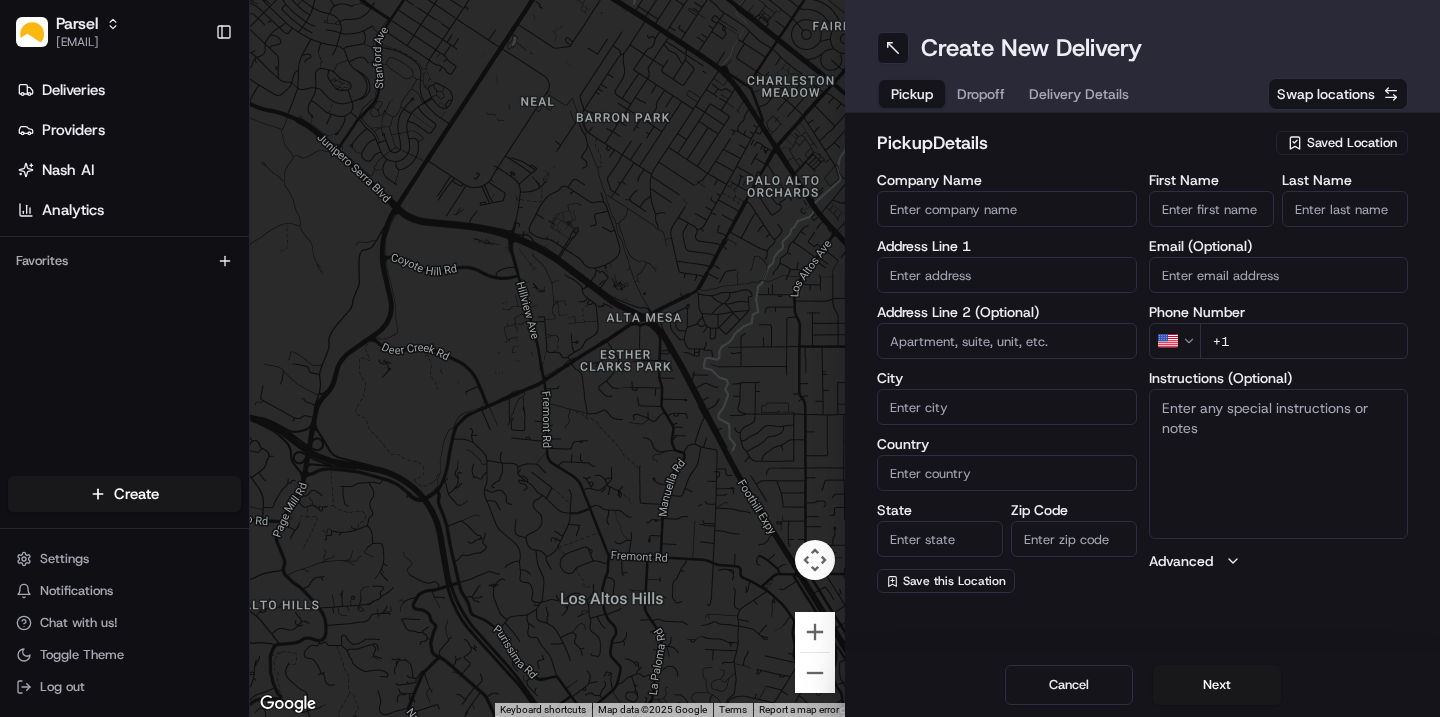 click on "Saved Location" at bounding box center (1352, 143) 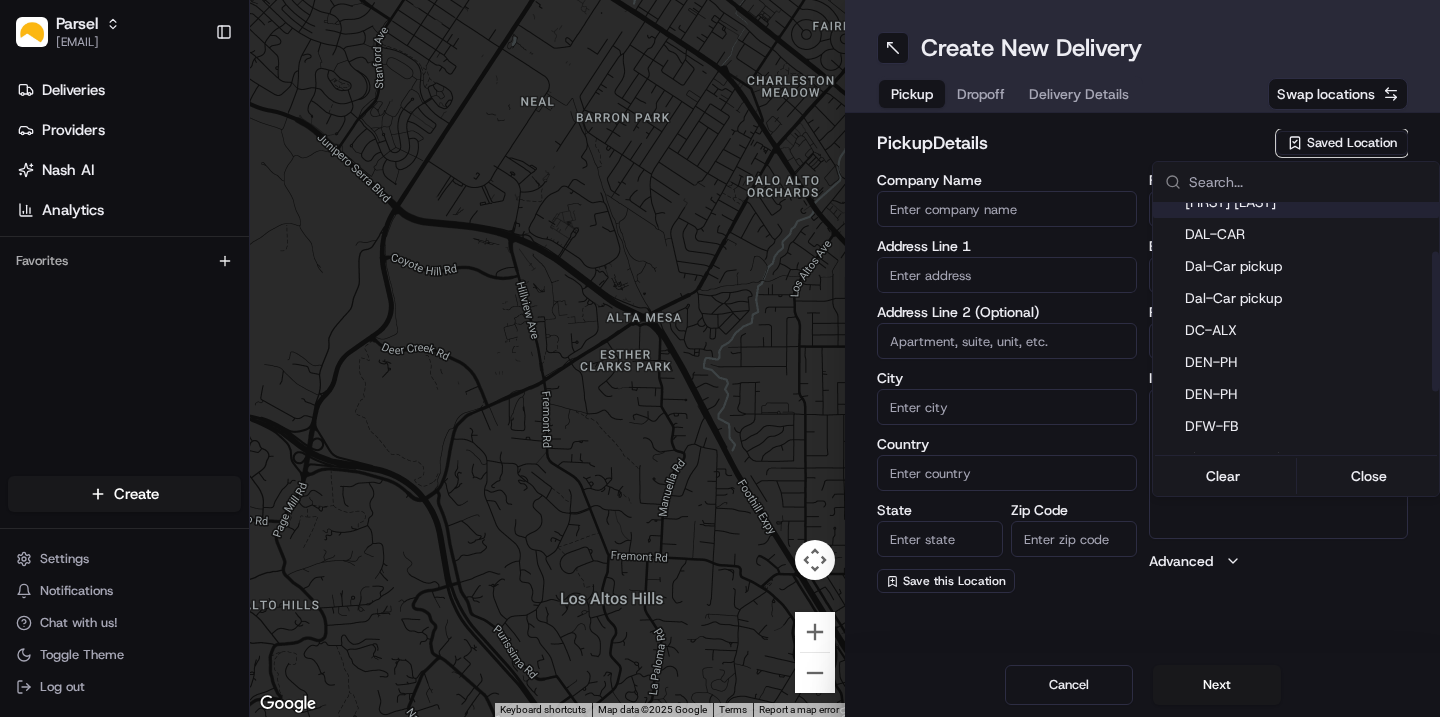 scroll, scrollTop: 130, scrollLeft: 0, axis: vertical 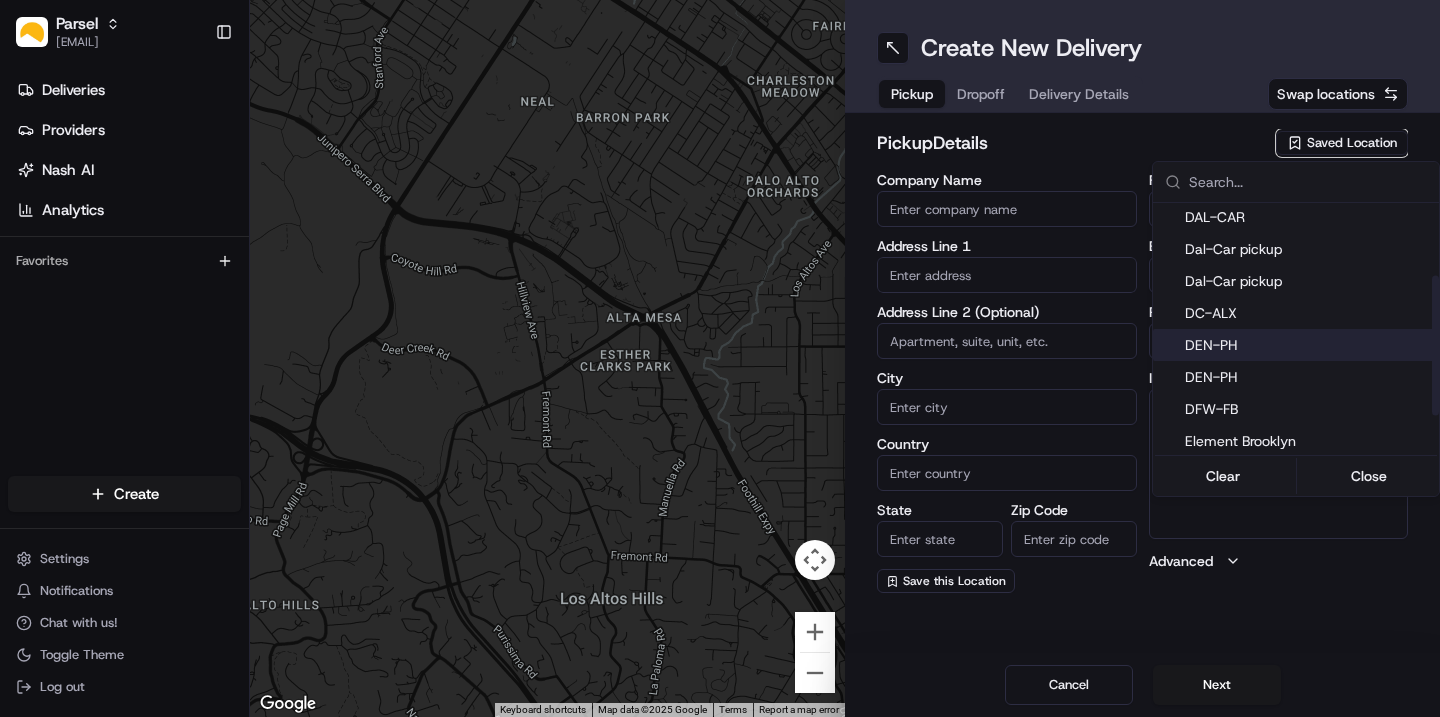 click on "DEN-PH" at bounding box center (1308, 345) 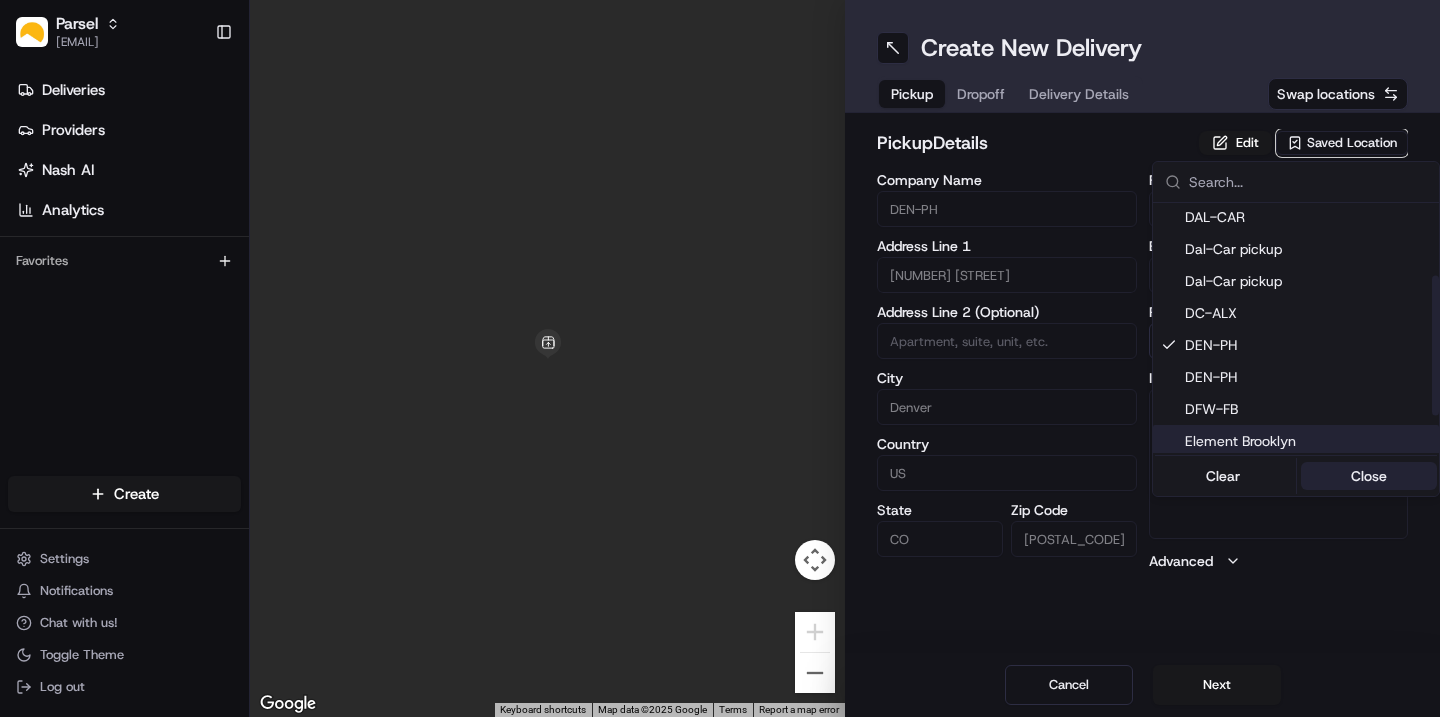 click on "Close" at bounding box center [1369, 476] 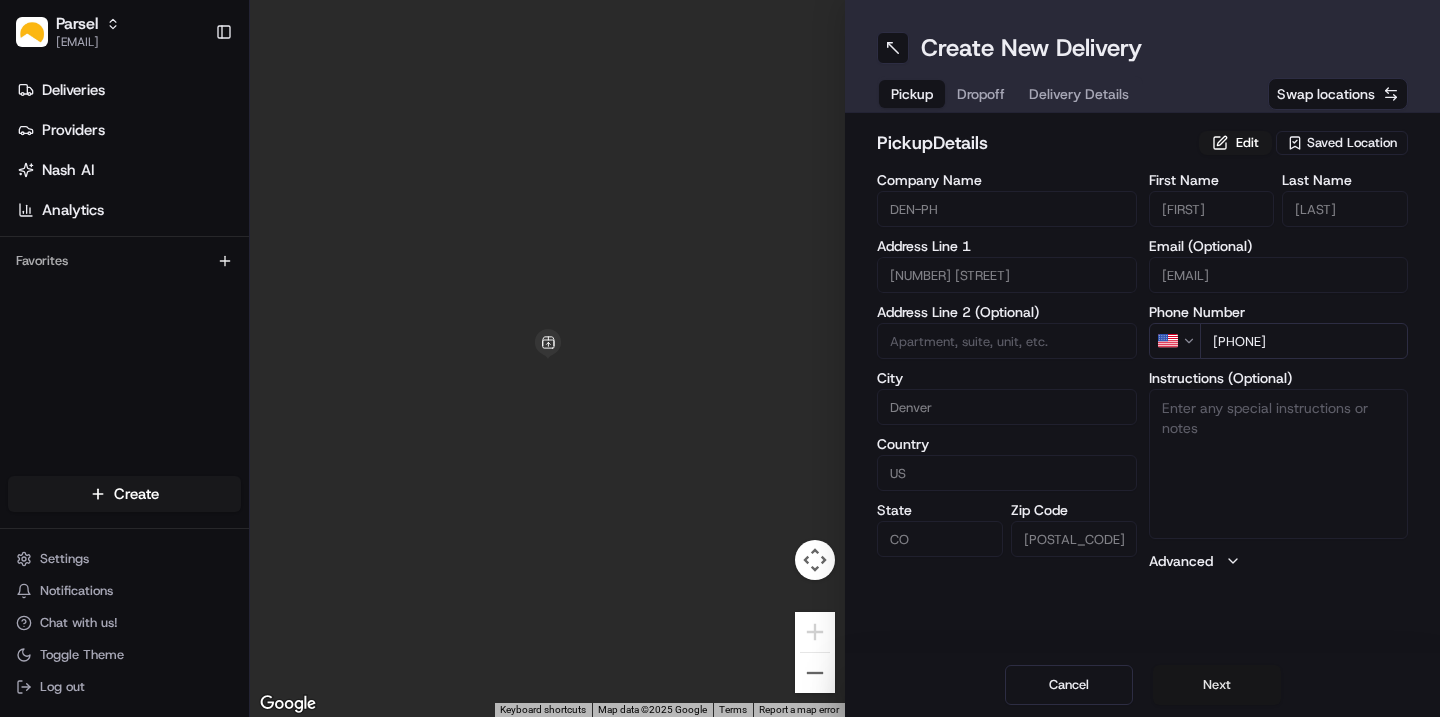 click on "Next" at bounding box center [1217, 685] 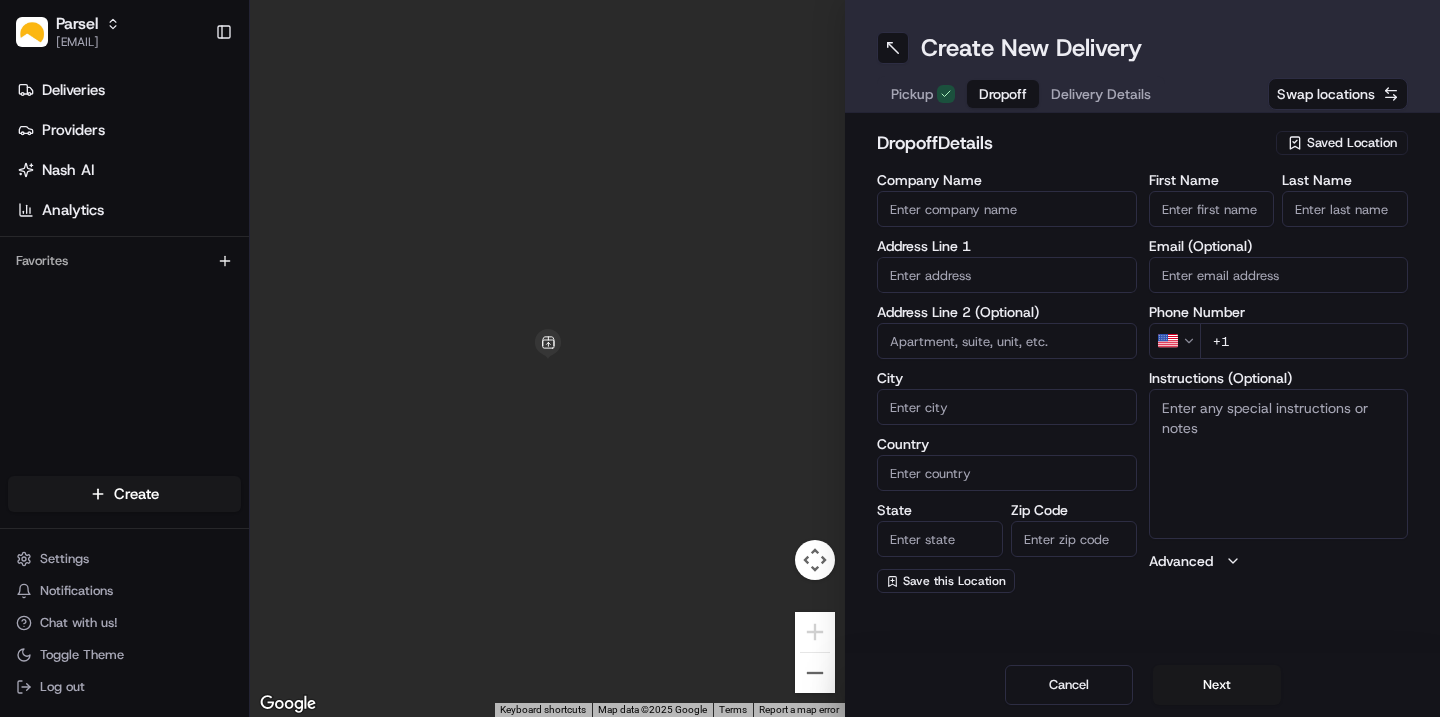 click on "Saved Location" at bounding box center (1352, 143) 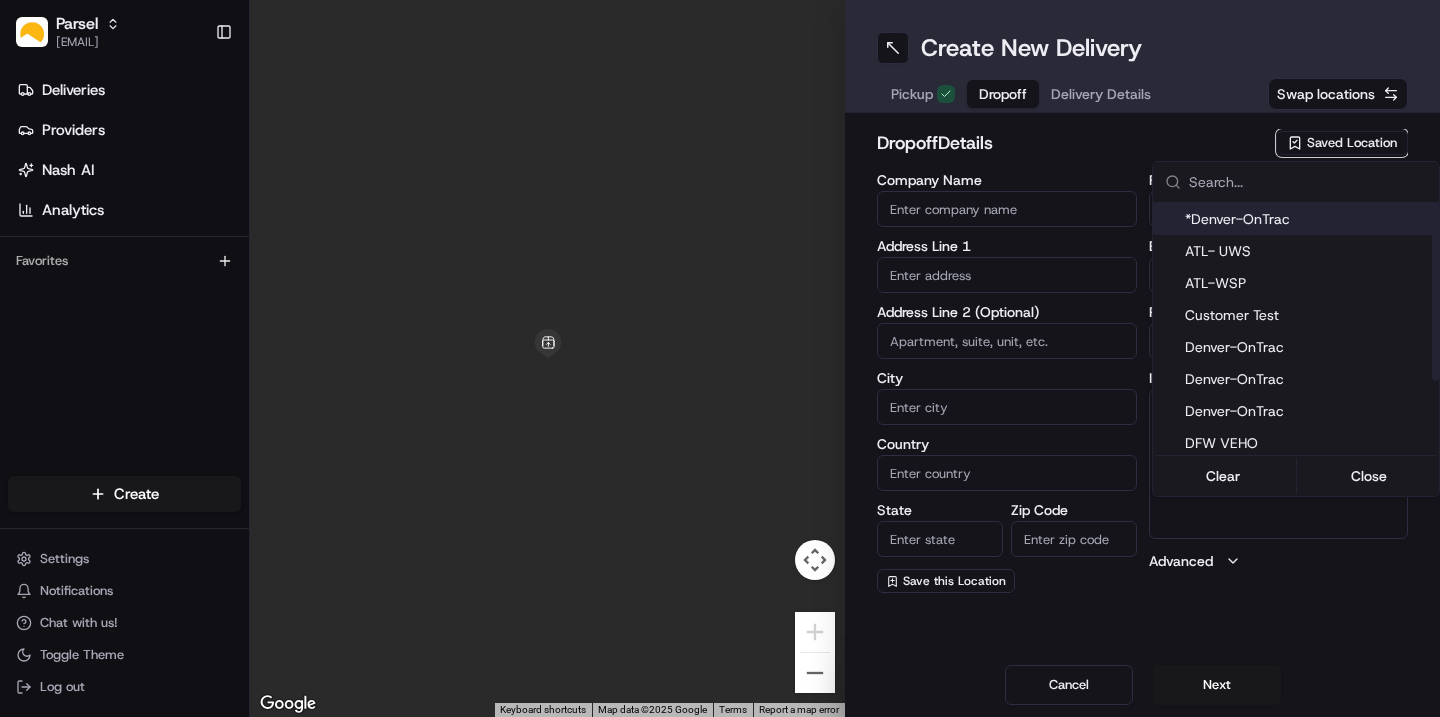 click on "*Denver-OnTrac" at bounding box center (1308, 219) 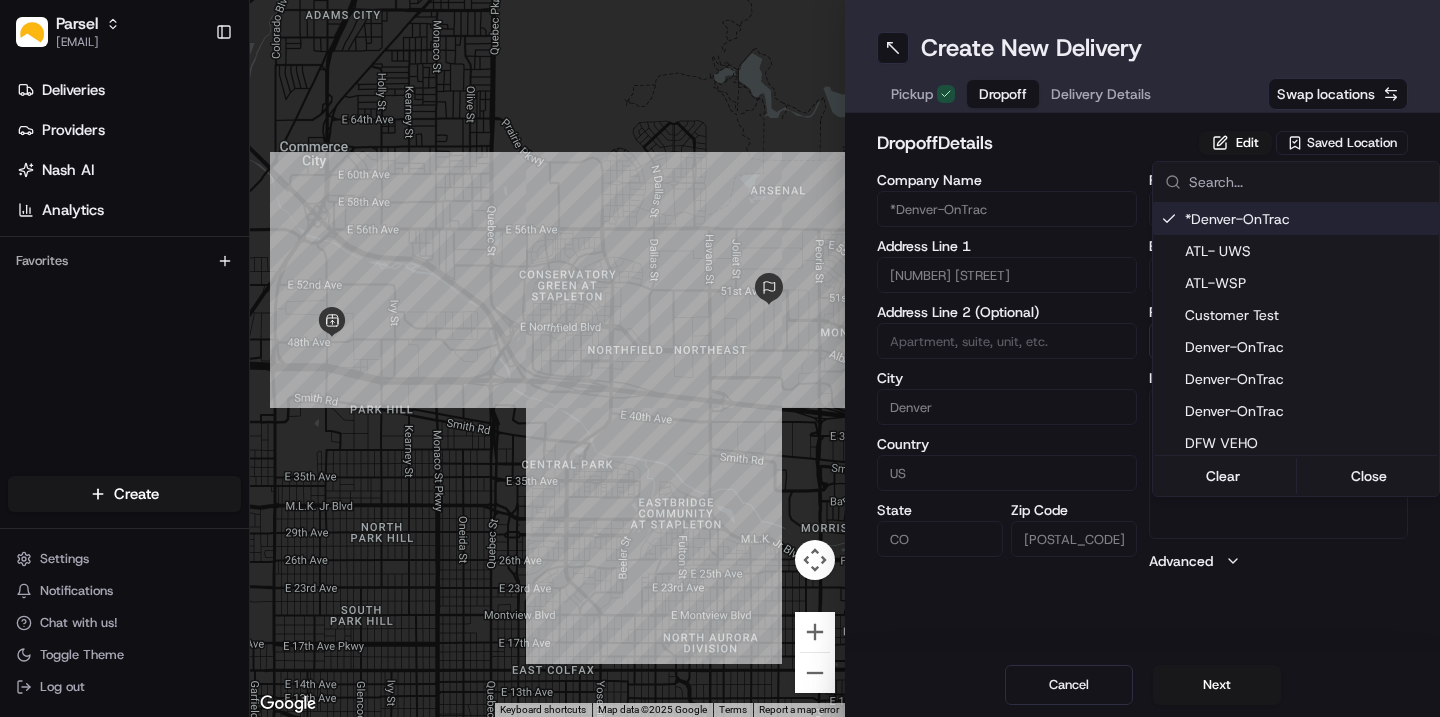 click on "Parsel [EMAIL] Toggle Sidebar Deliveries Providers Nash AI Analytics Favorites Main Menu Members & Organization Organization Users Roles Preferences Customization Tracking Orchestration Automations Dispatch Strategy Locations Pickup Locations Dropoff Locations Billing Billing Refund Requests Integrations Notification Triggers Webhooks API Keys Request Logs Create Settings Notifications Chat with us! Toggle Theme Log out ← Move left → Move right ↑ Move up ↓ Move down + Zoom in - Zoom out Home Jump left by 75% End Jump right by 75% Page Up Jump up by 75% Page Down Jump down by 75% Keyboard shortcuts Map Data Map data ©2025 Google Map data ©2025 Google 1 km Click to toggle between metric and imperial units Terms Report a map error Create New Delivery Pickup Dropoff Delivery Details Swap locations dropoff Details Edit Saved Location Company Name *[CITY]-[COMPANY] Address Line 1 [NUMBER] [STREET] Address Line 2 (Optional) City [CITY] Country US State [STATE] Zip Code [POSTAL_CODE] [FIRST] US" at bounding box center [720, 358] 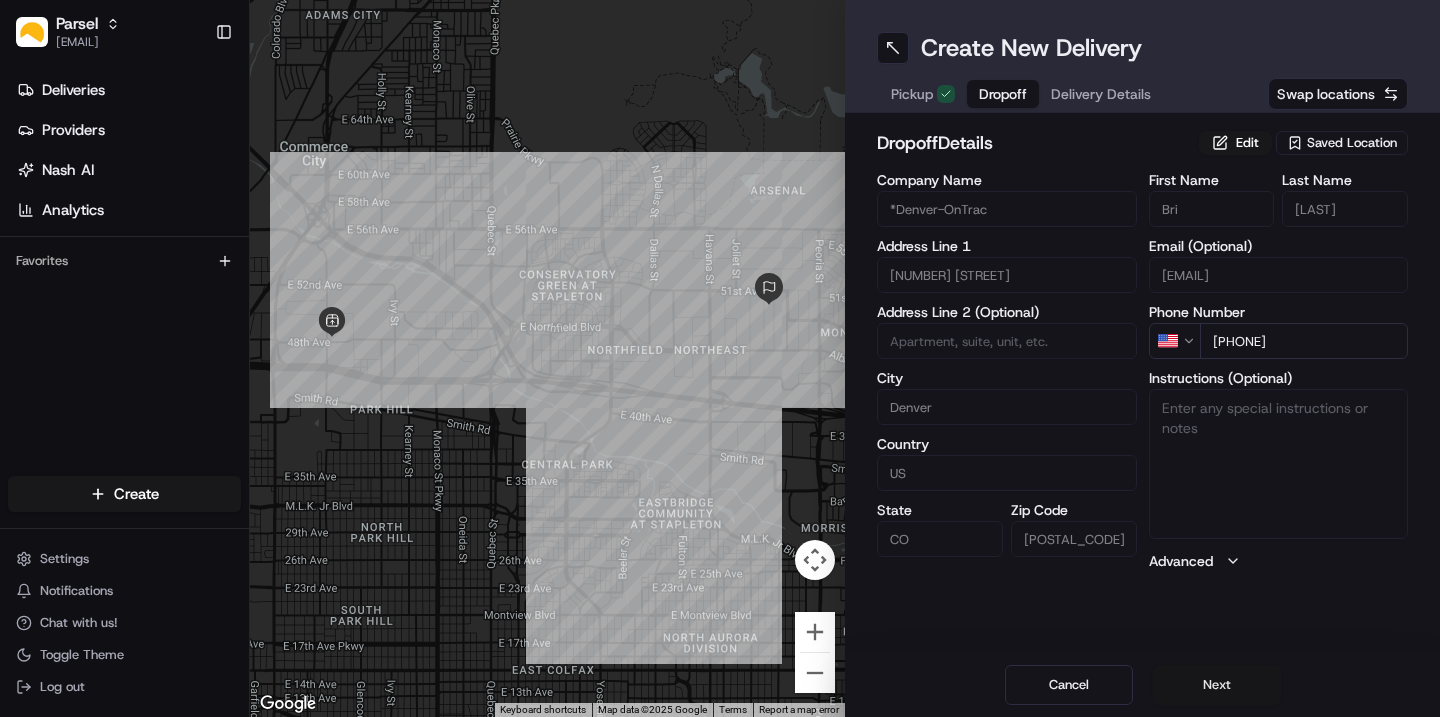 click on "Next" at bounding box center (1217, 685) 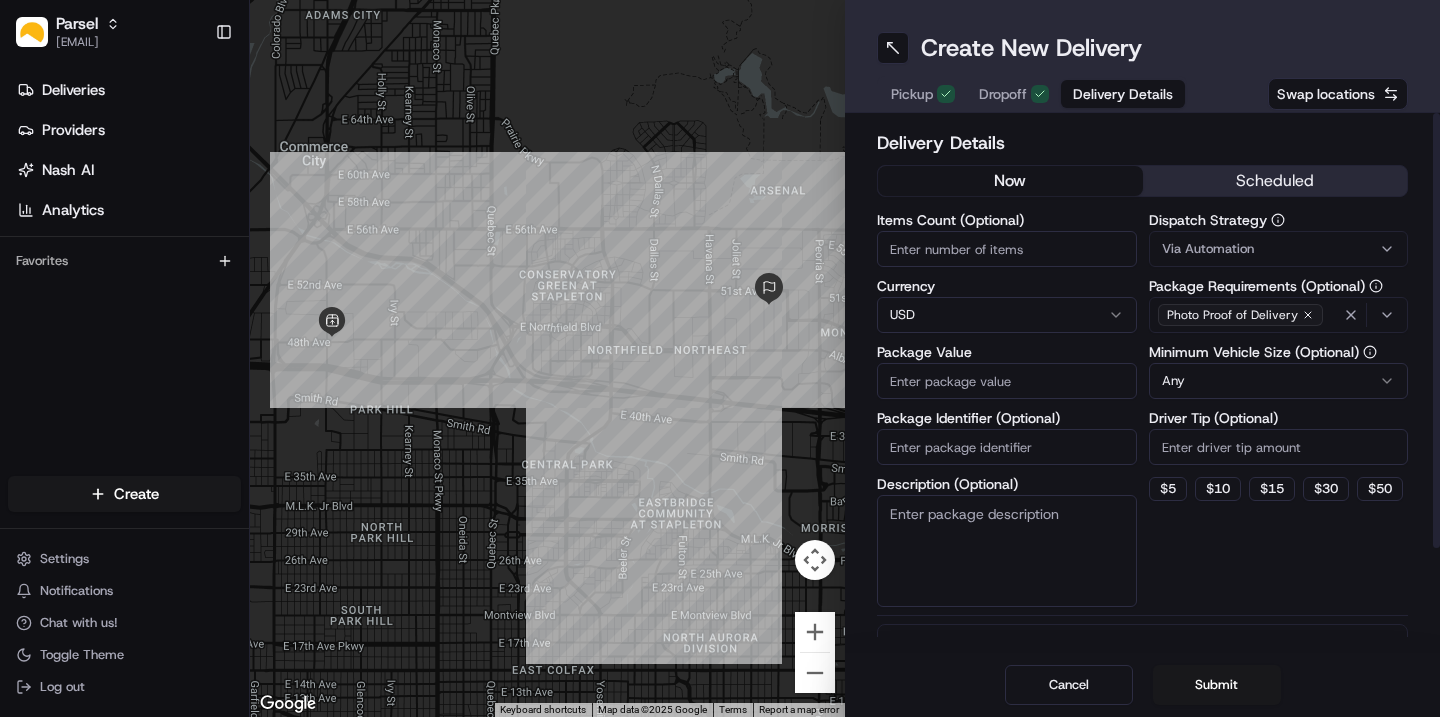 click on "Items Count (Optional)" at bounding box center (1007, 249) 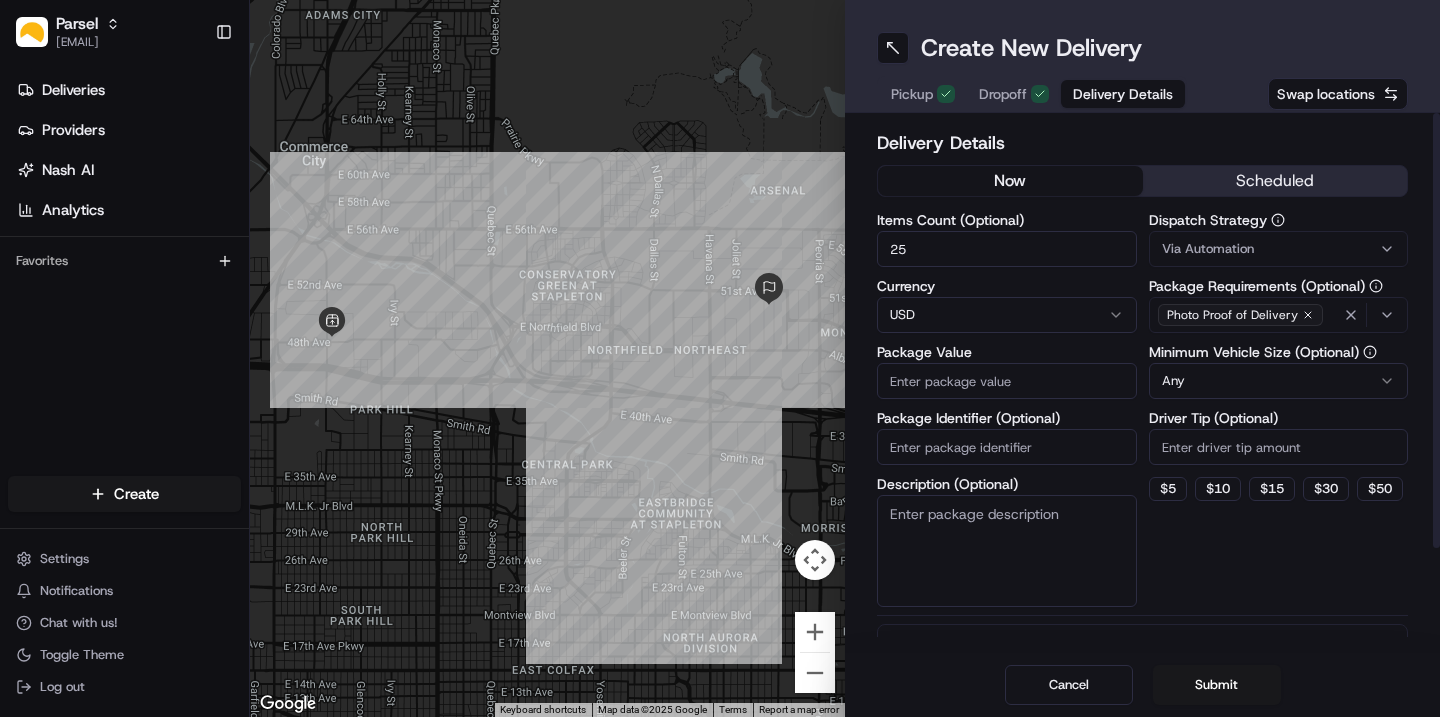 type on "25" 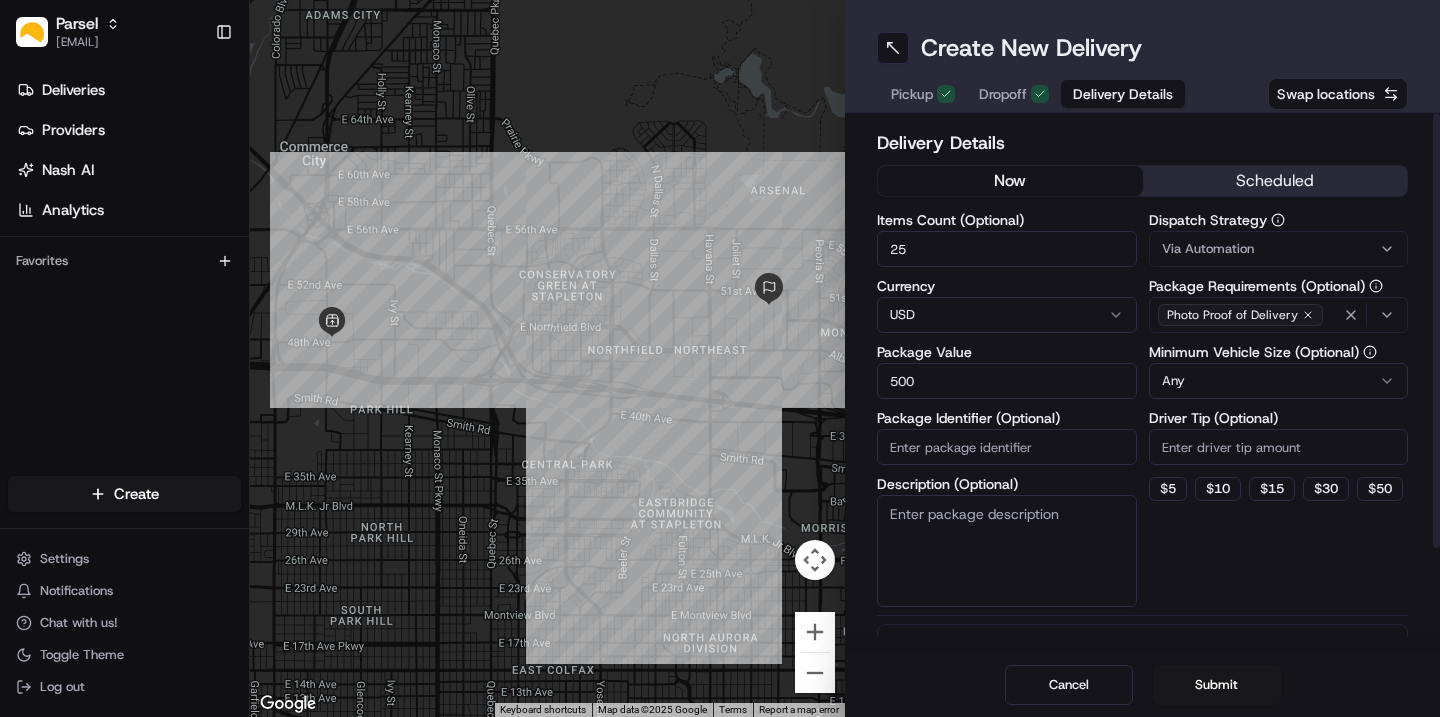 type on "500" 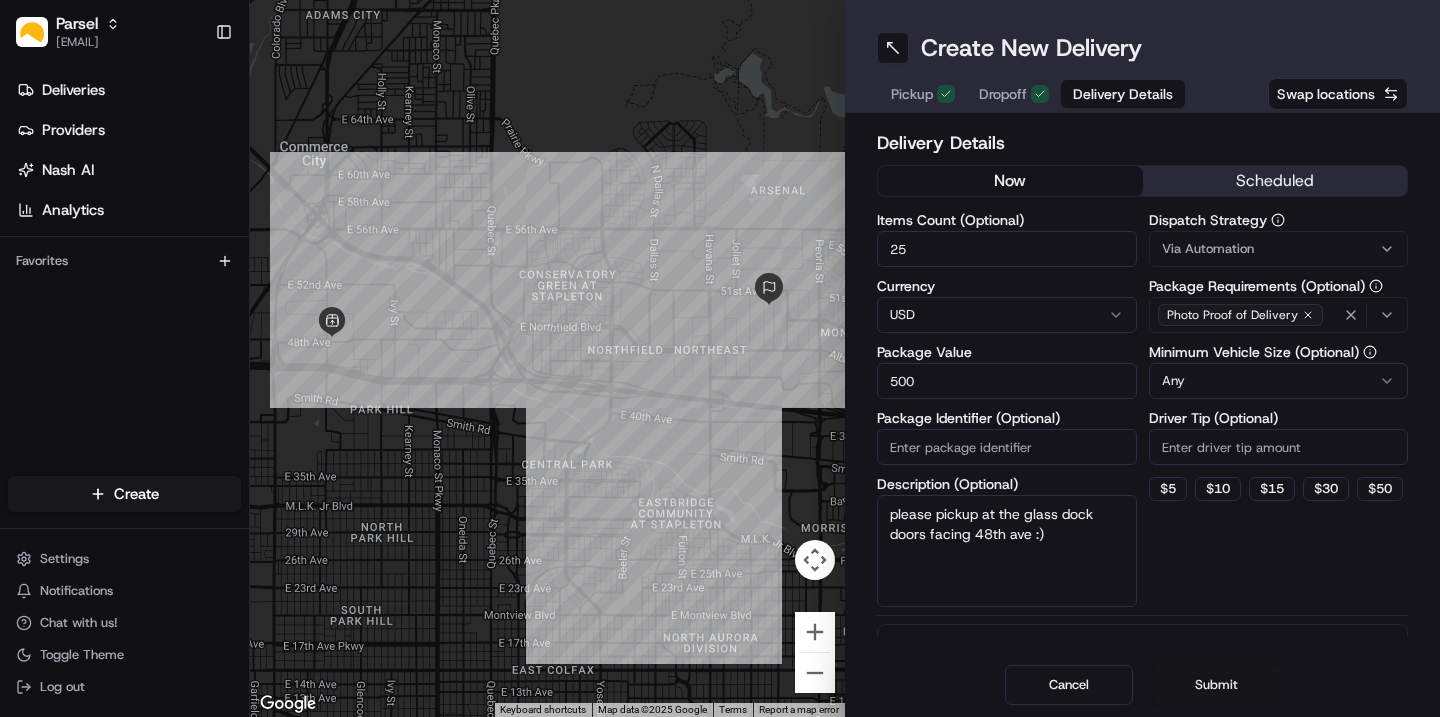 type on "please pickup at the glass dock doors facing 48th ave :)" 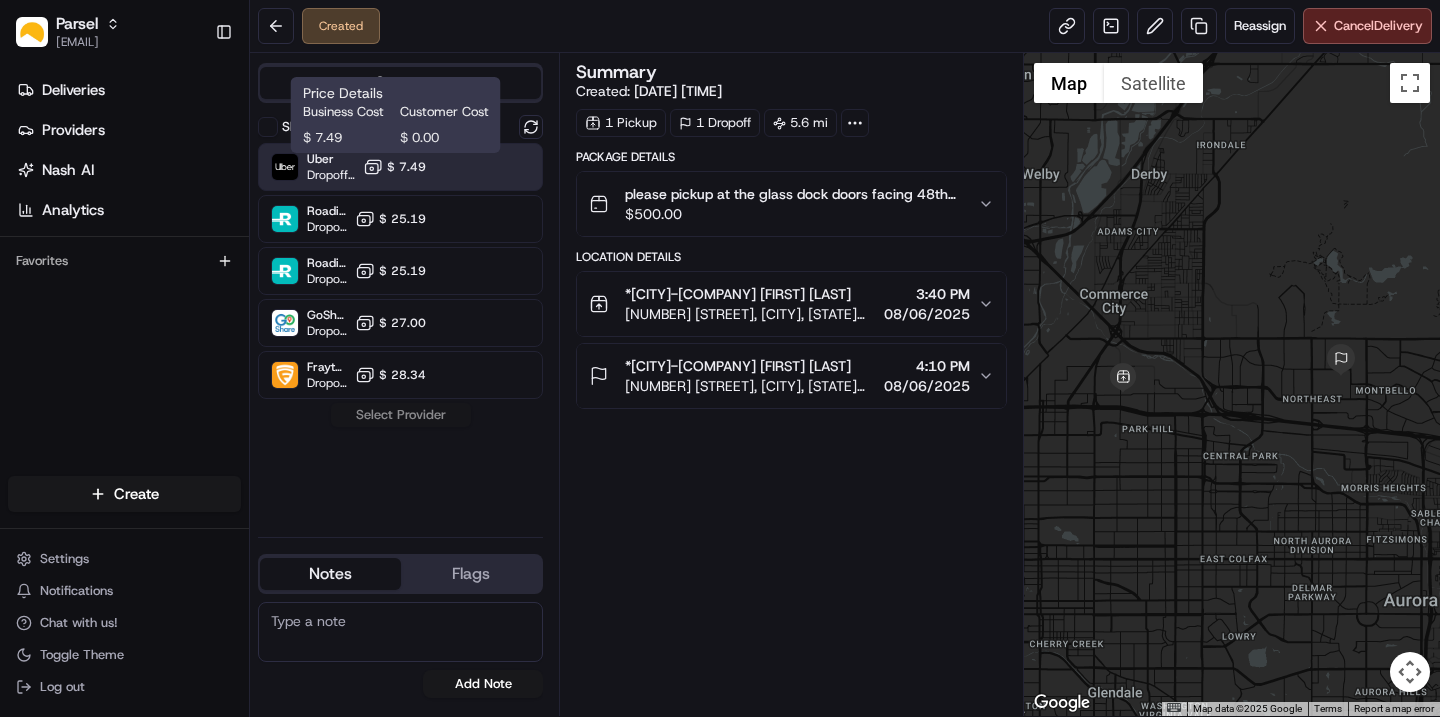 click on "$   7.49" at bounding box center [394, 167] 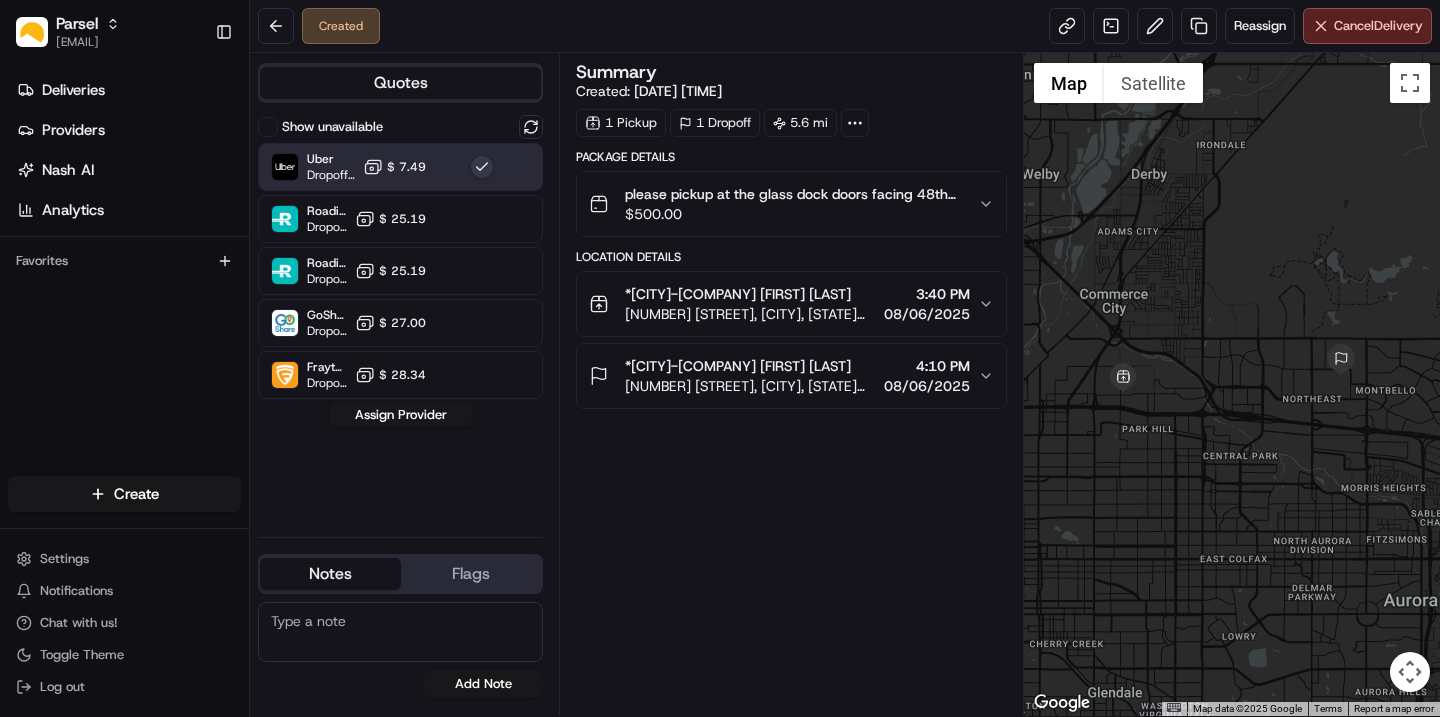click at bounding box center (400, 632) 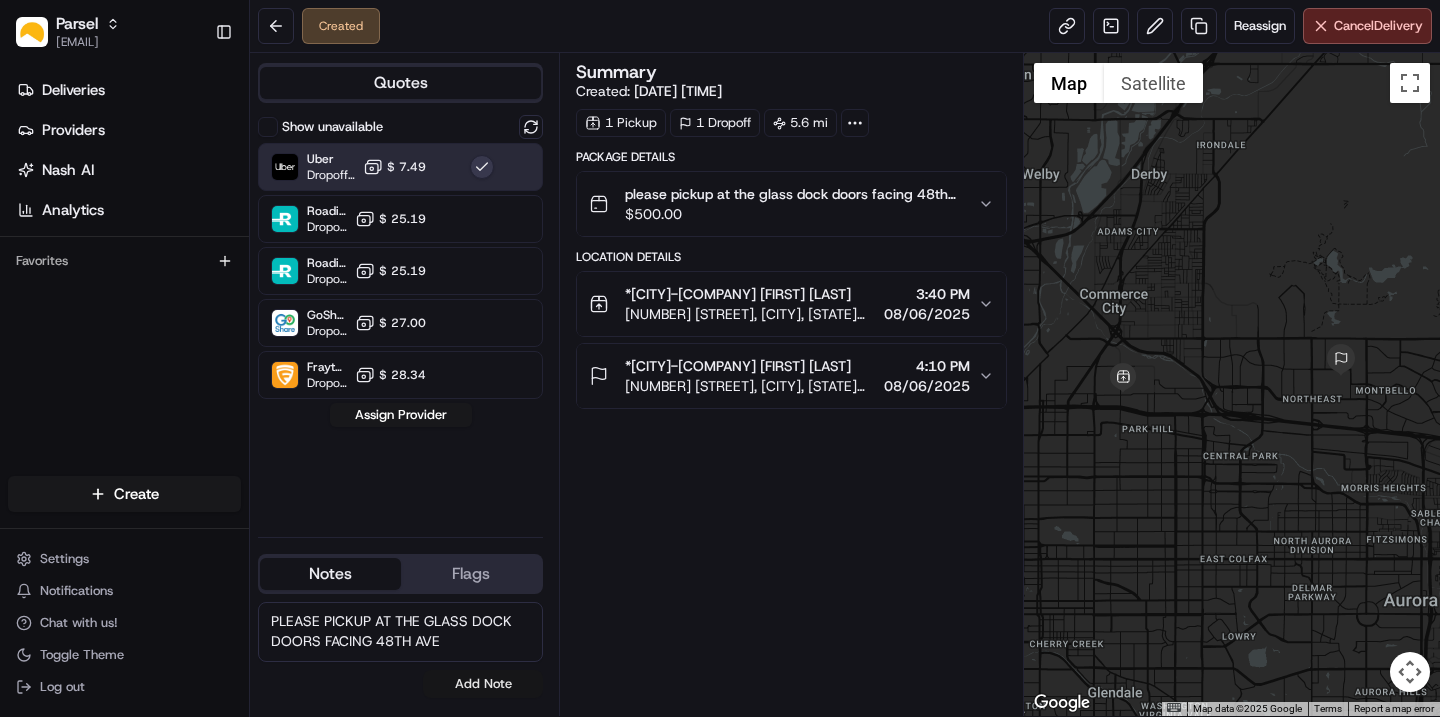 type on "PLEASE PICKUP AT THE GLASS DOCK DOORS FACING 48TH AVE" 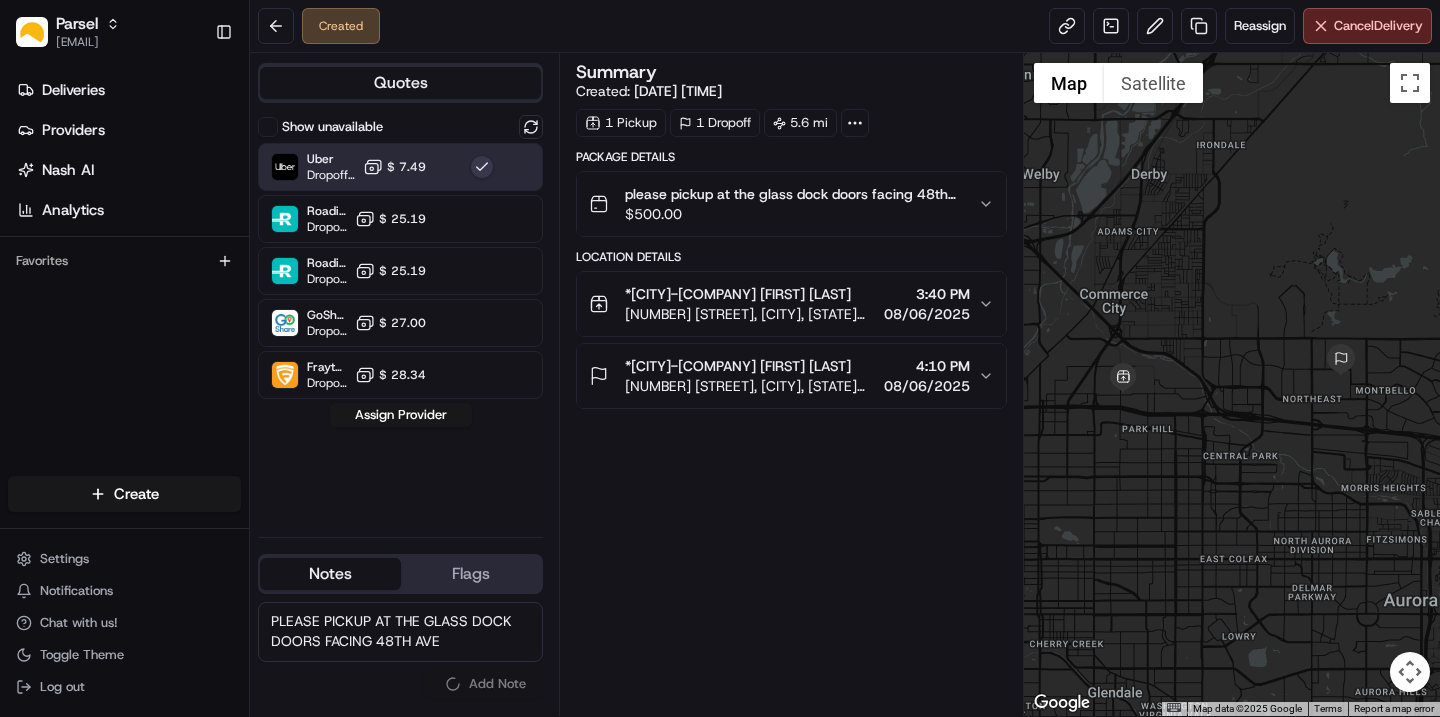 type 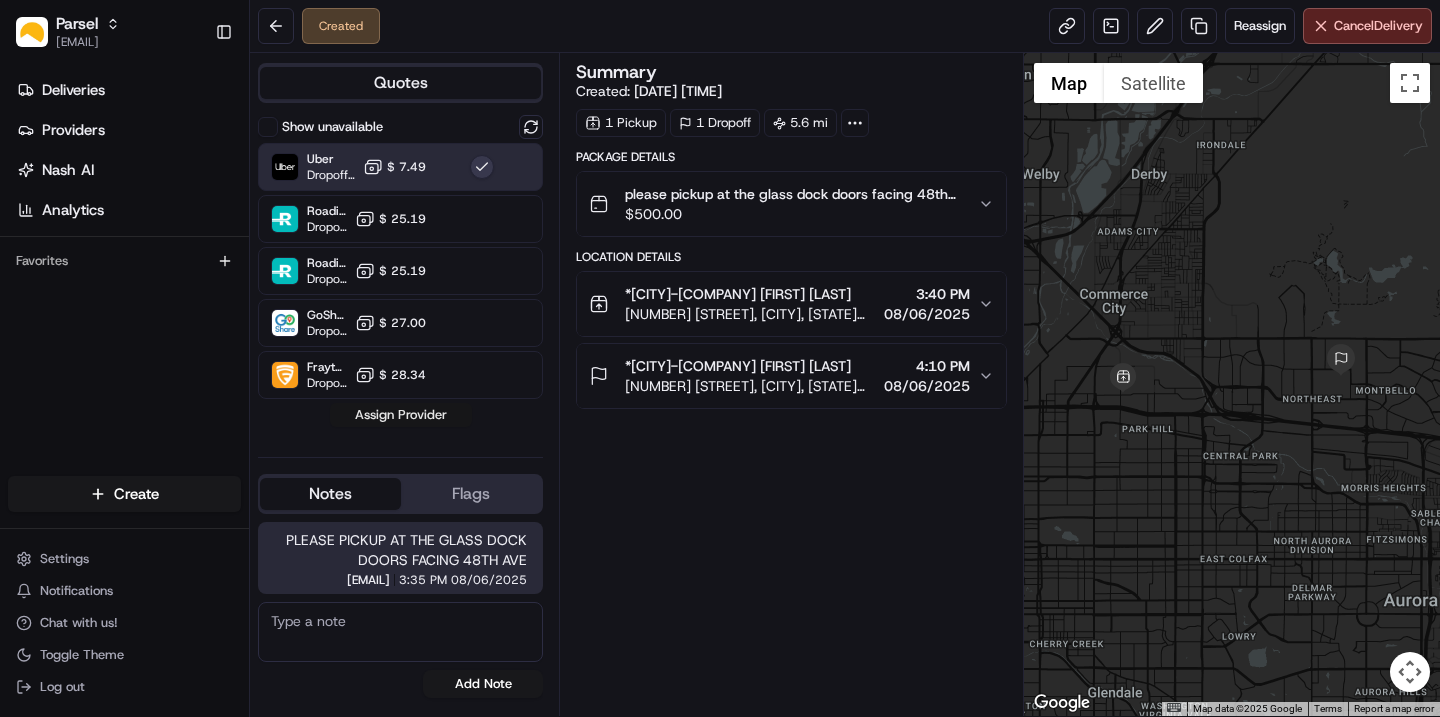 click on "Assign Provider" at bounding box center (401, 415) 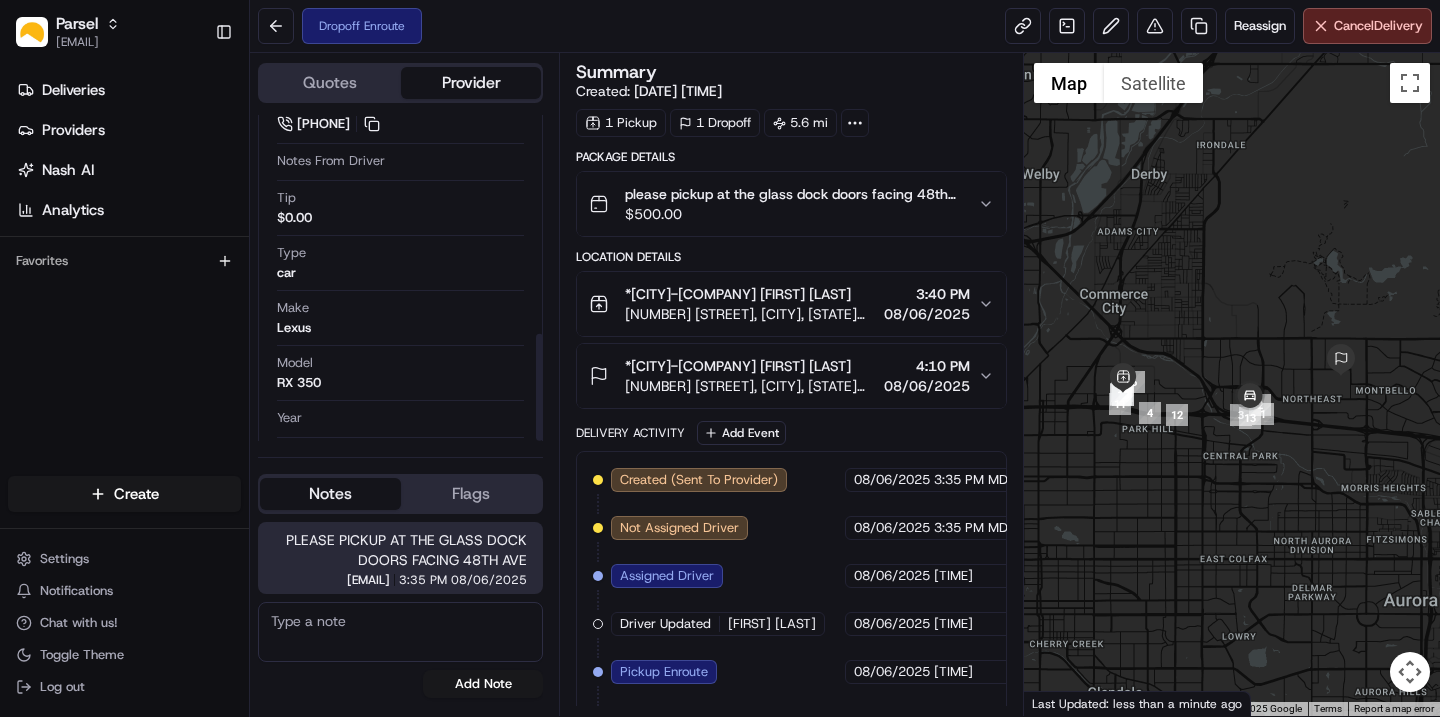 scroll, scrollTop: 665, scrollLeft: 0, axis: vertical 